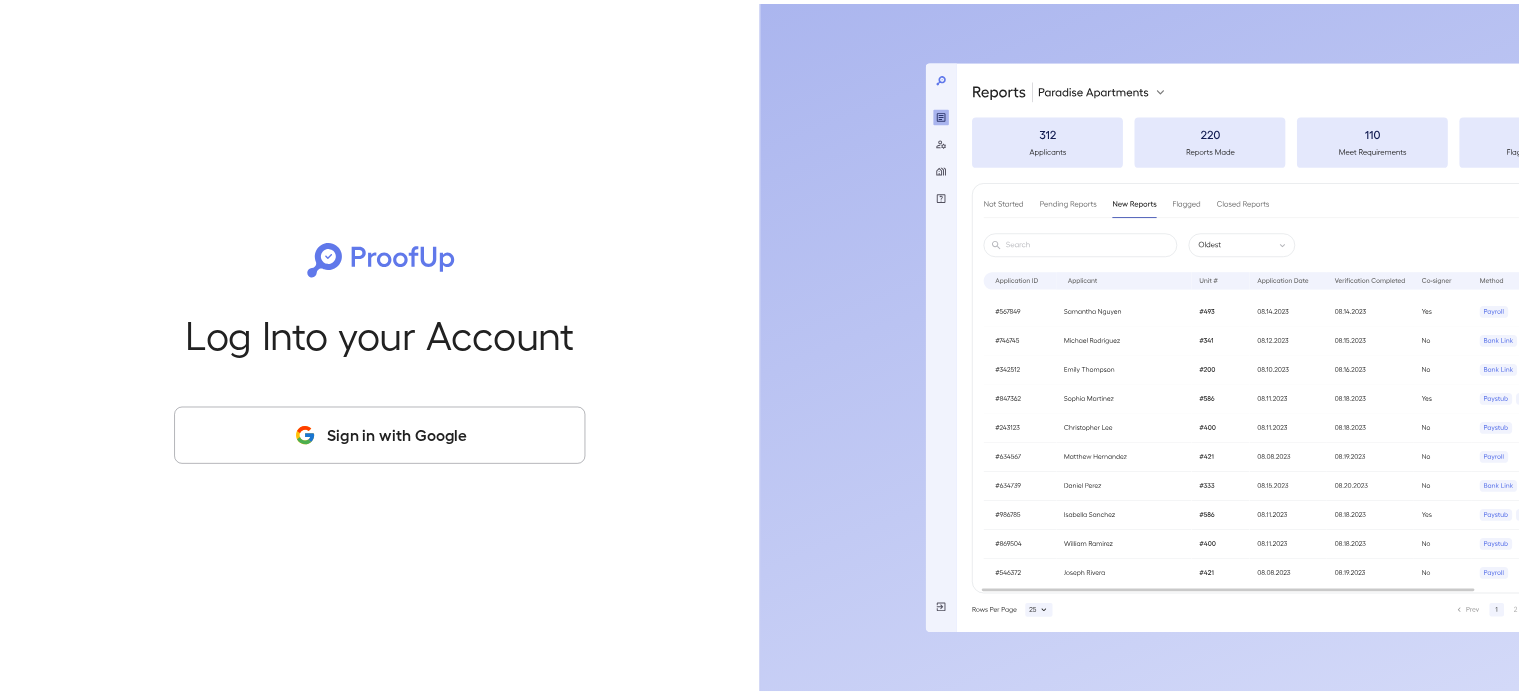 scroll, scrollTop: 0, scrollLeft: 0, axis: both 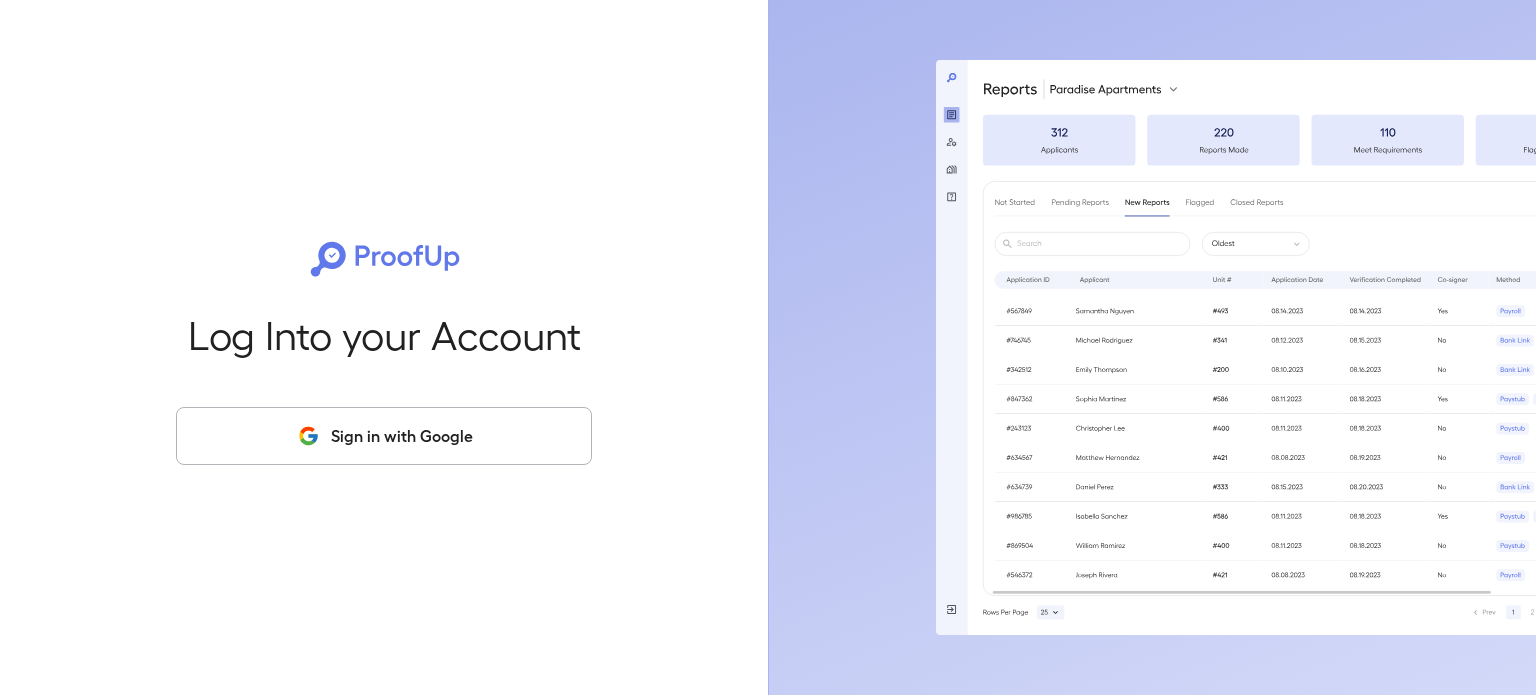 click on "Sign in with Google" at bounding box center (384, 436) 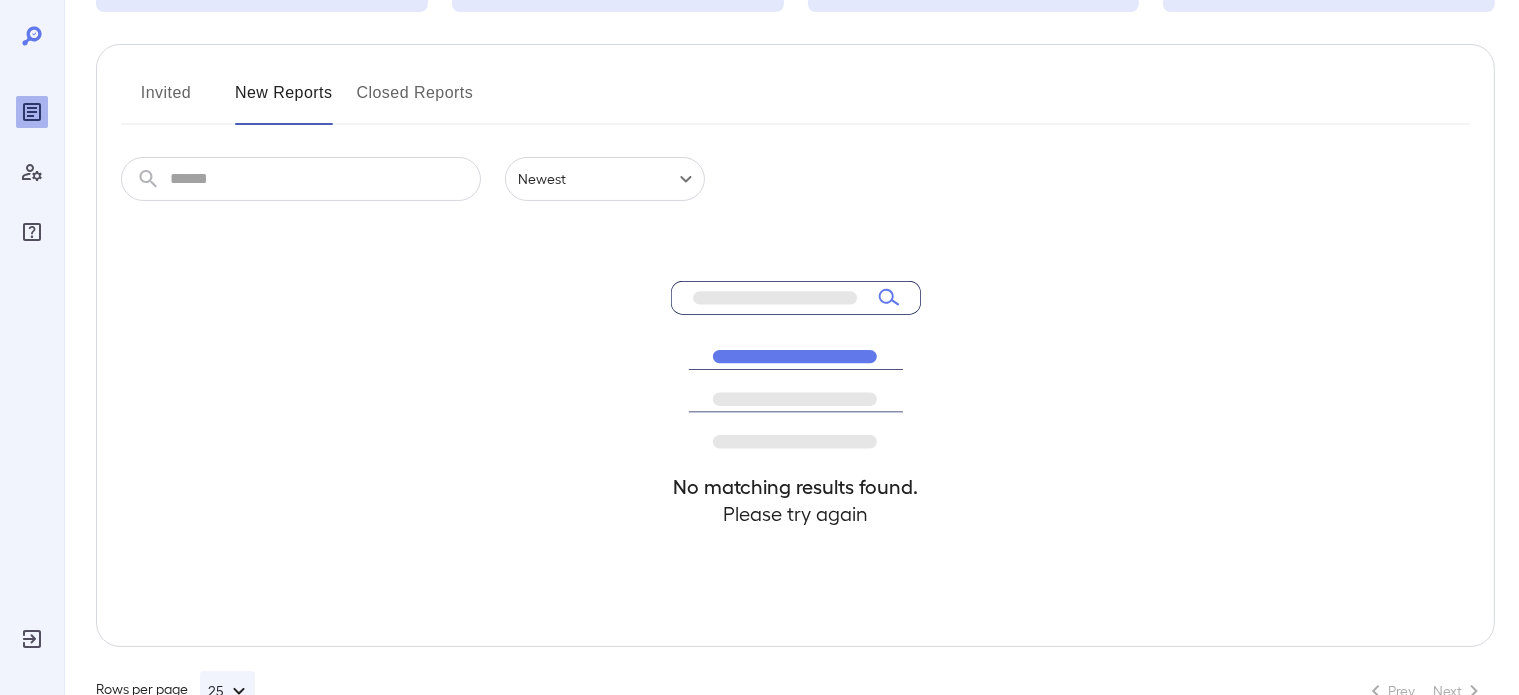 scroll, scrollTop: 206, scrollLeft: 0, axis: vertical 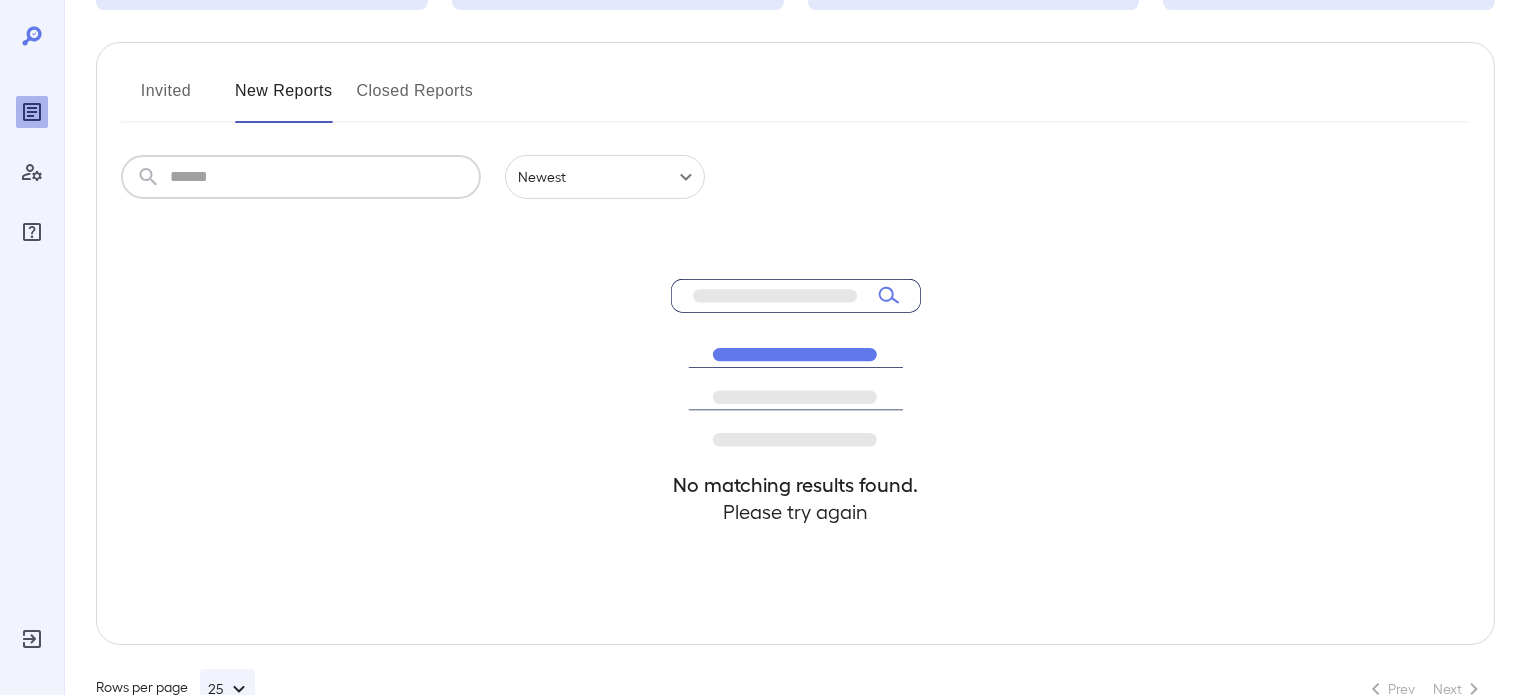 click at bounding box center (325, 177) 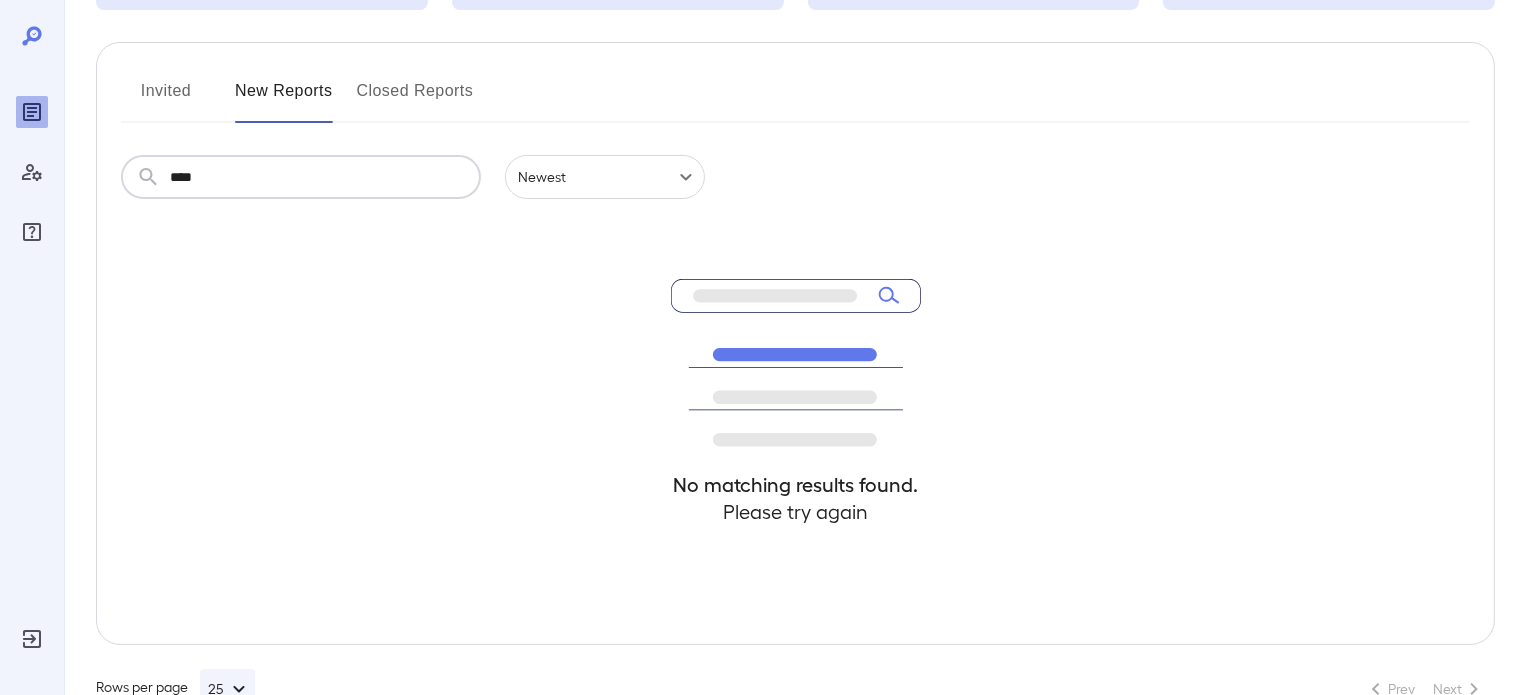 type on "****" 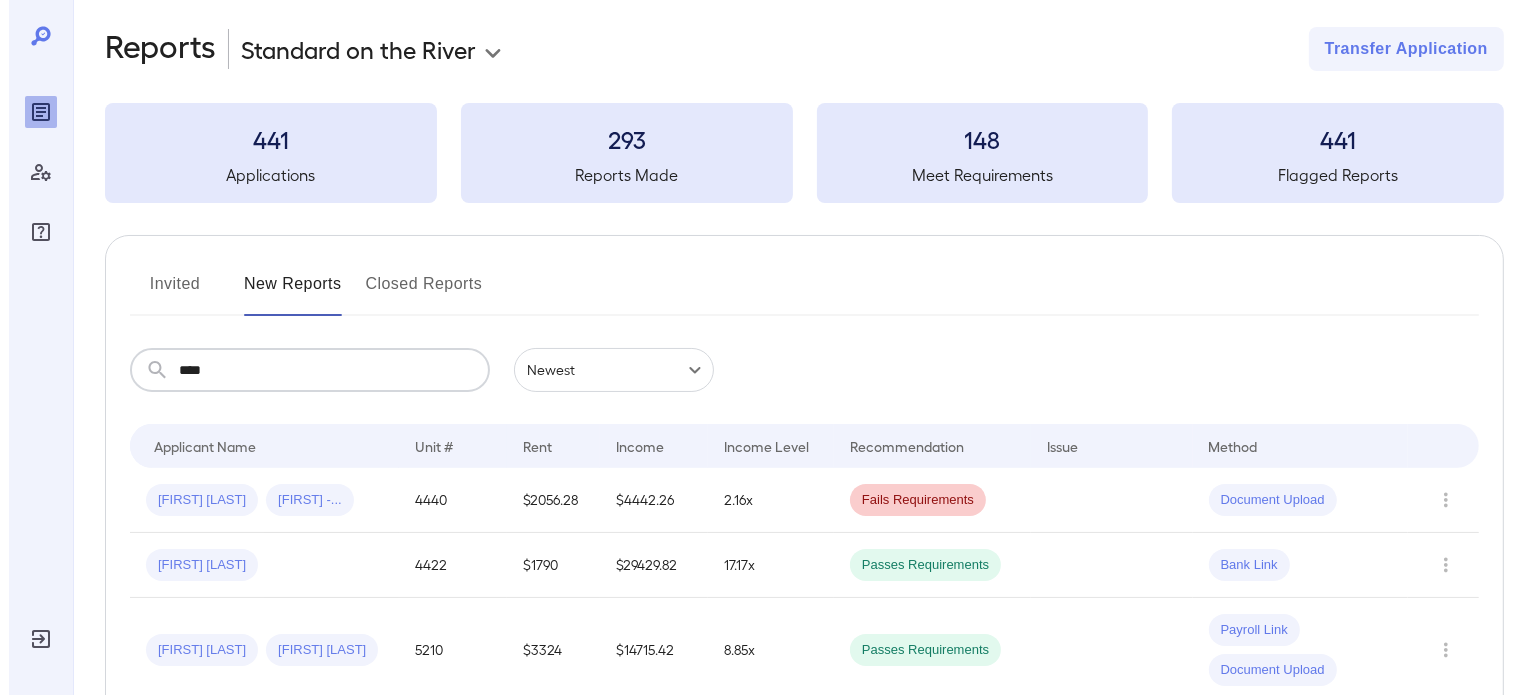 scroll, scrollTop: 0, scrollLeft: 0, axis: both 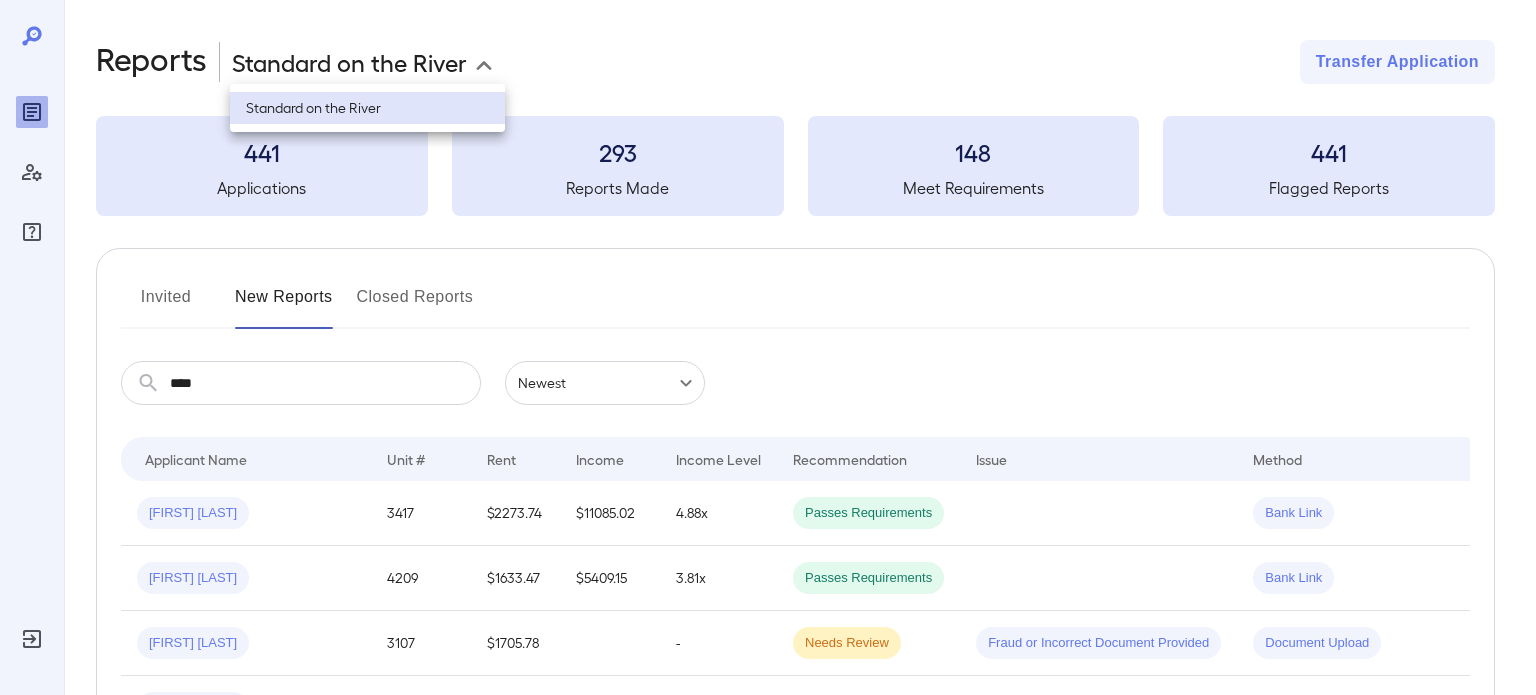 click on "**********" at bounding box center [768, 347] 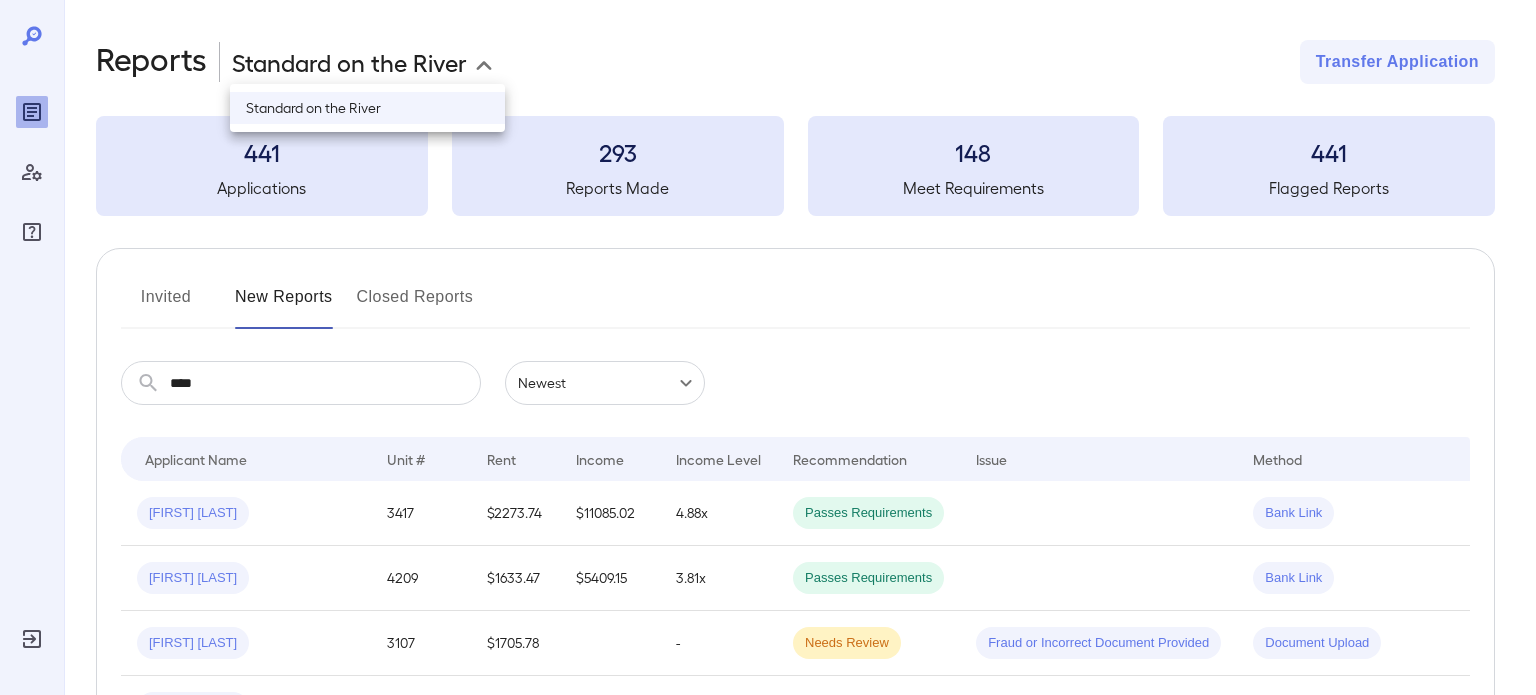 click at bounding box center (768, 347) 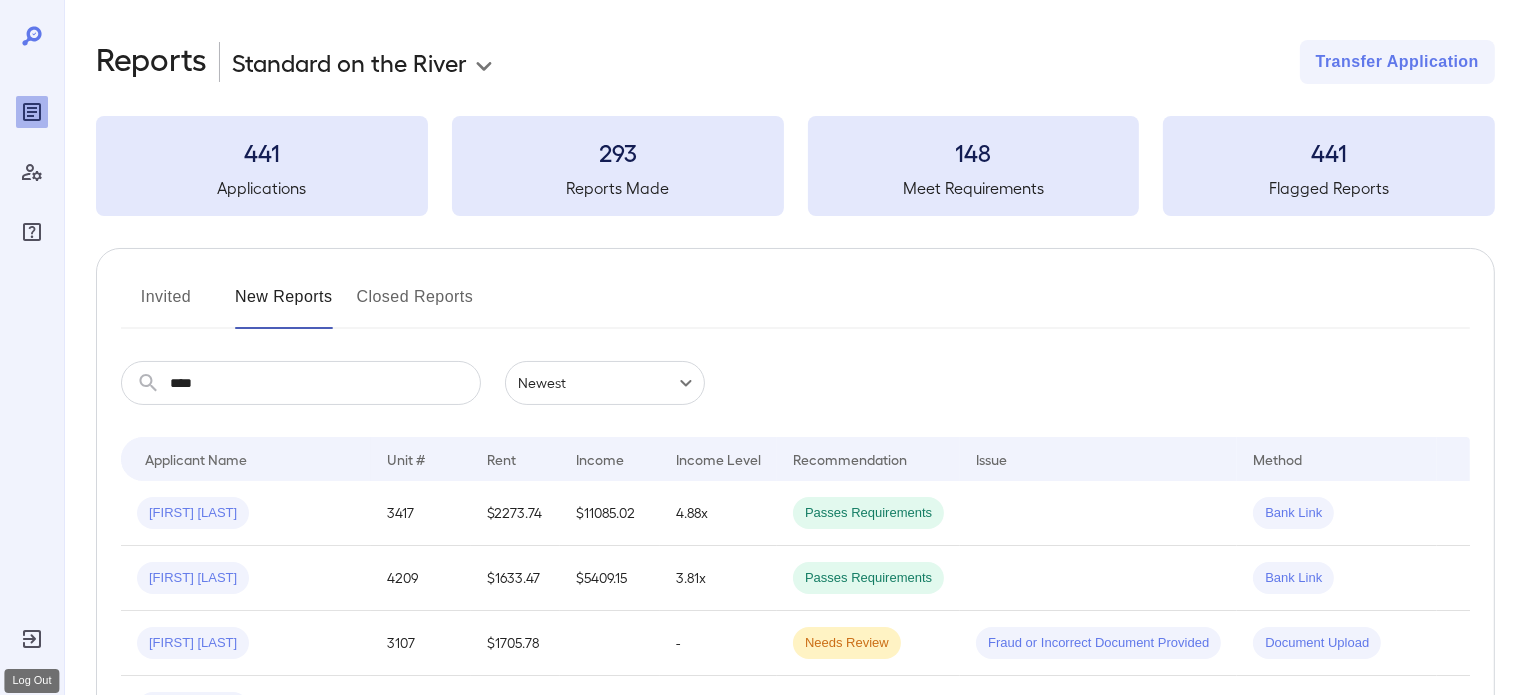 click 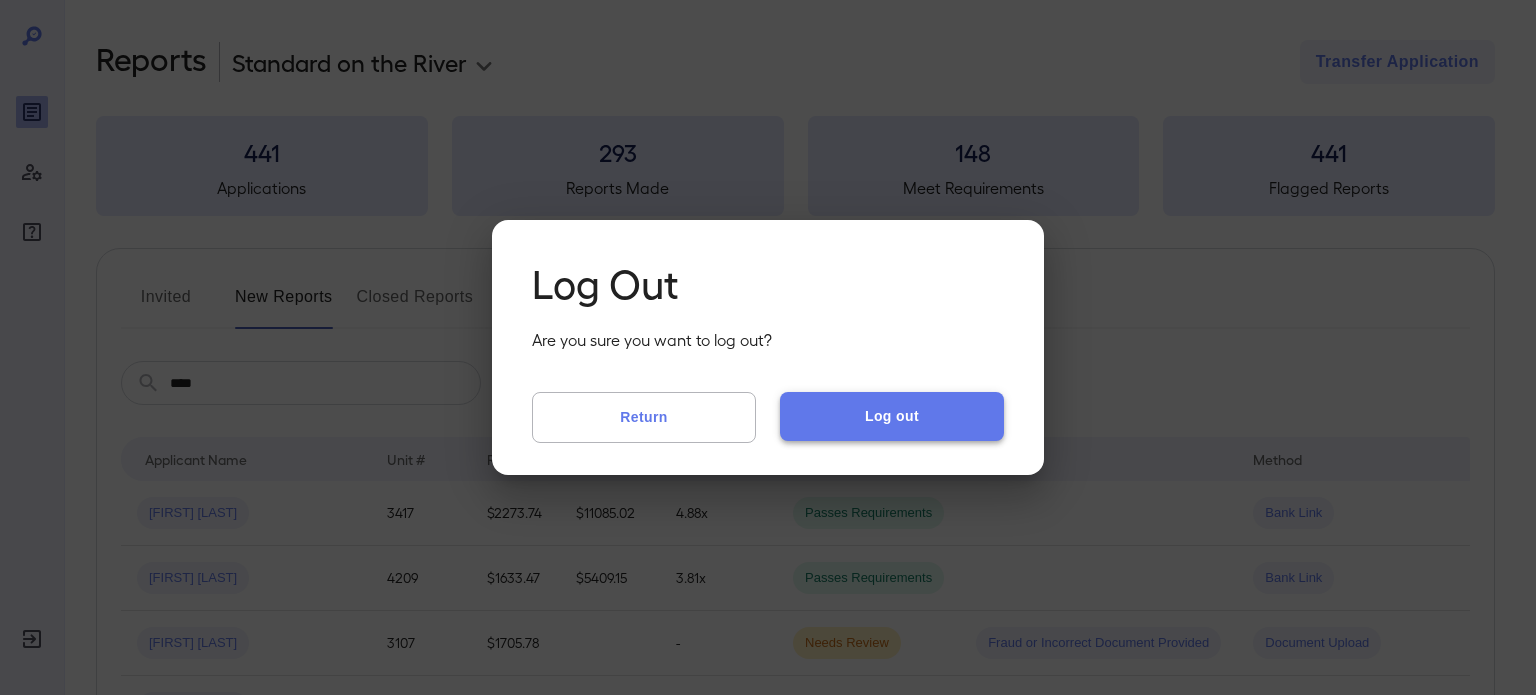 click on "Log out" at bounding box center [892, 416] 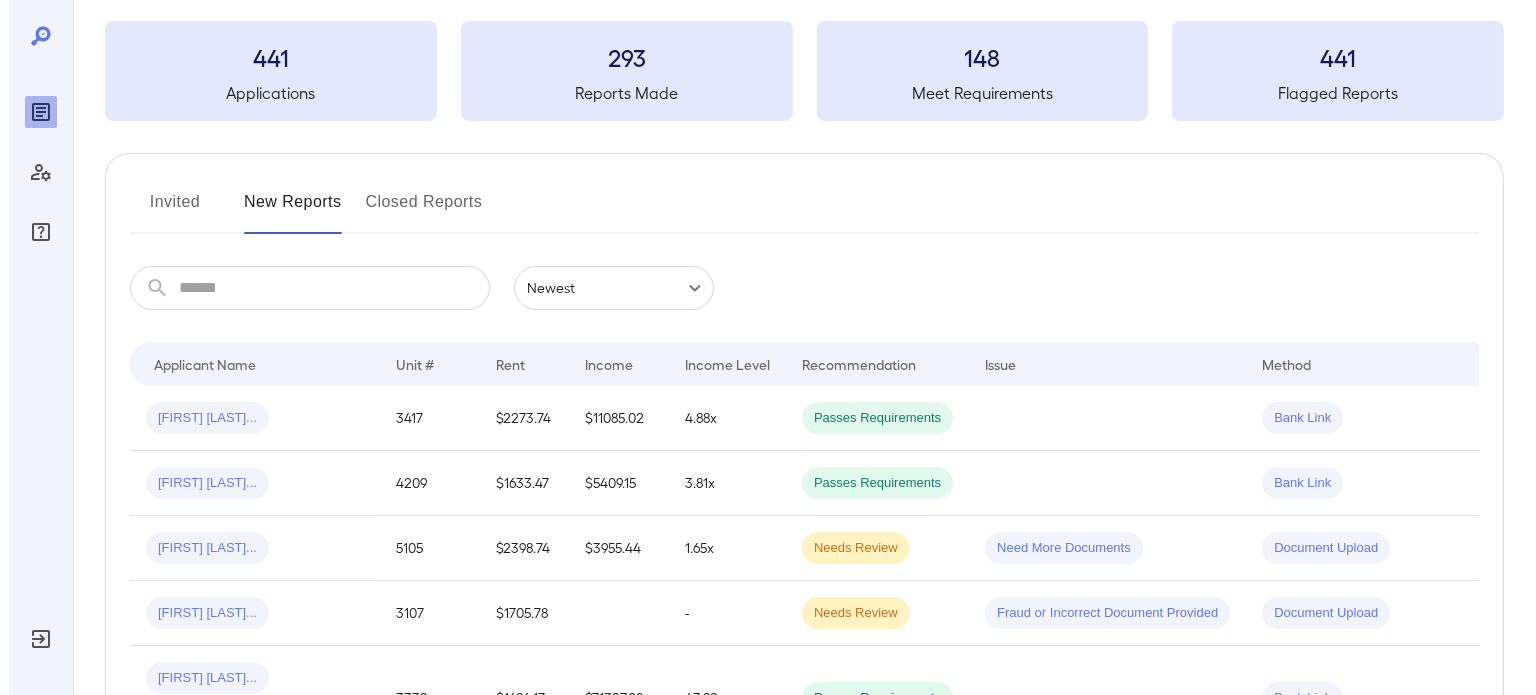 scroll, scrollTop: 0, scrollLeft: 0, axis: both 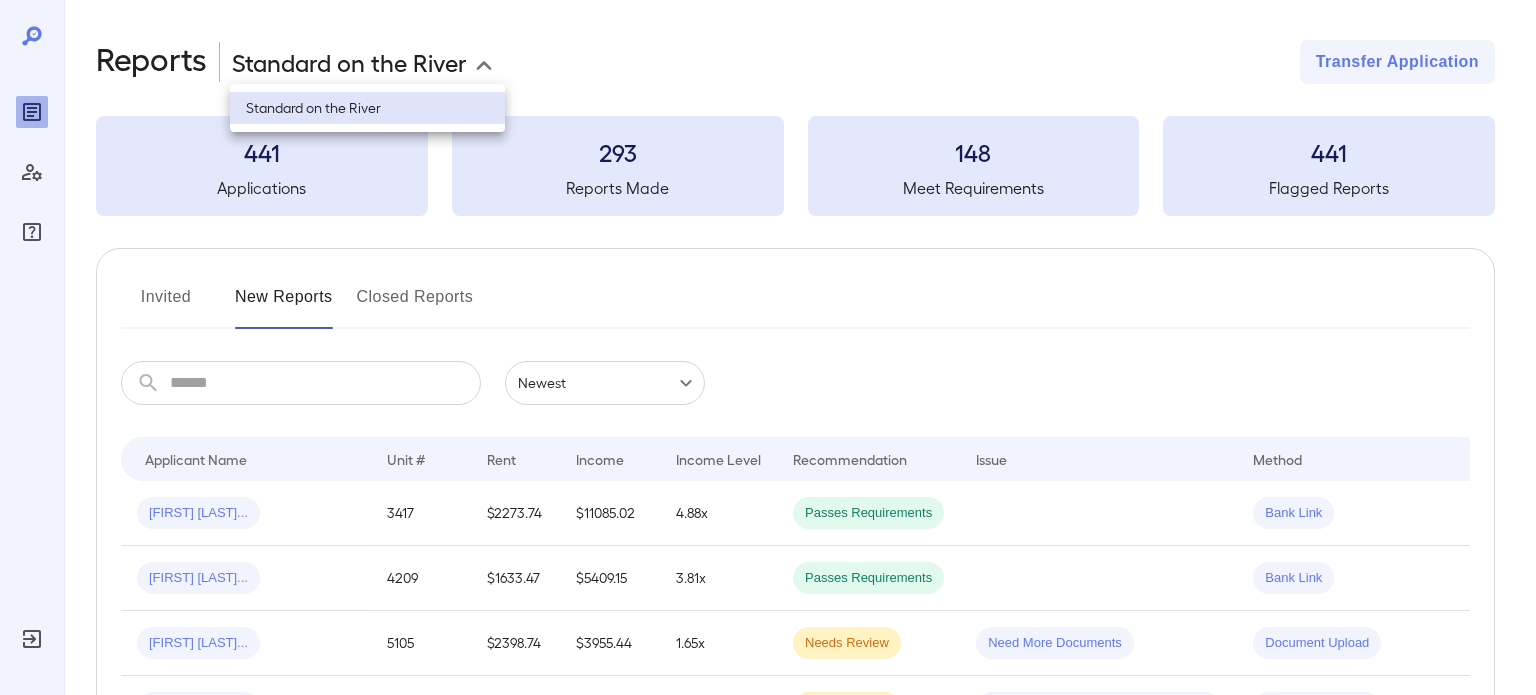 click on "**********" at bounding box center (768, 347) 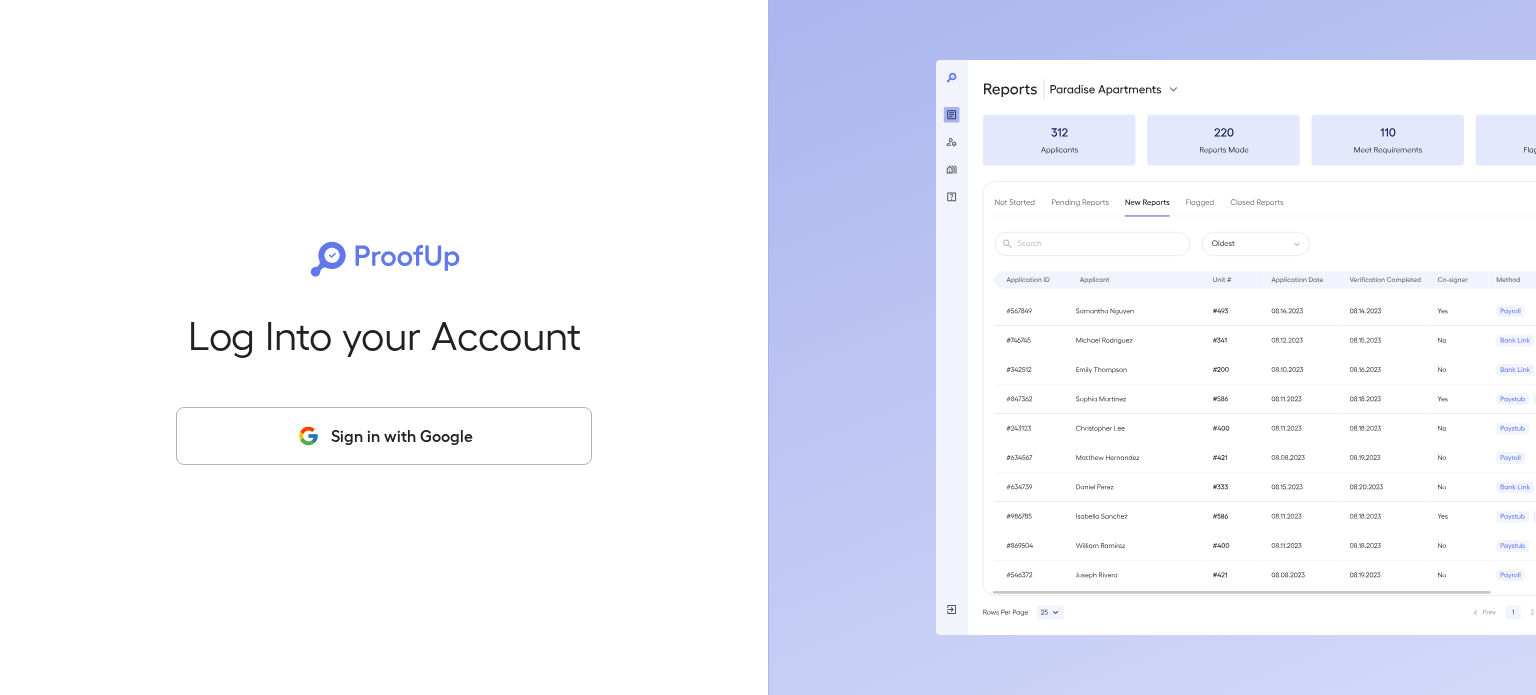 scroll, scrollTop: 0, scrollLeft: 0, axis: both 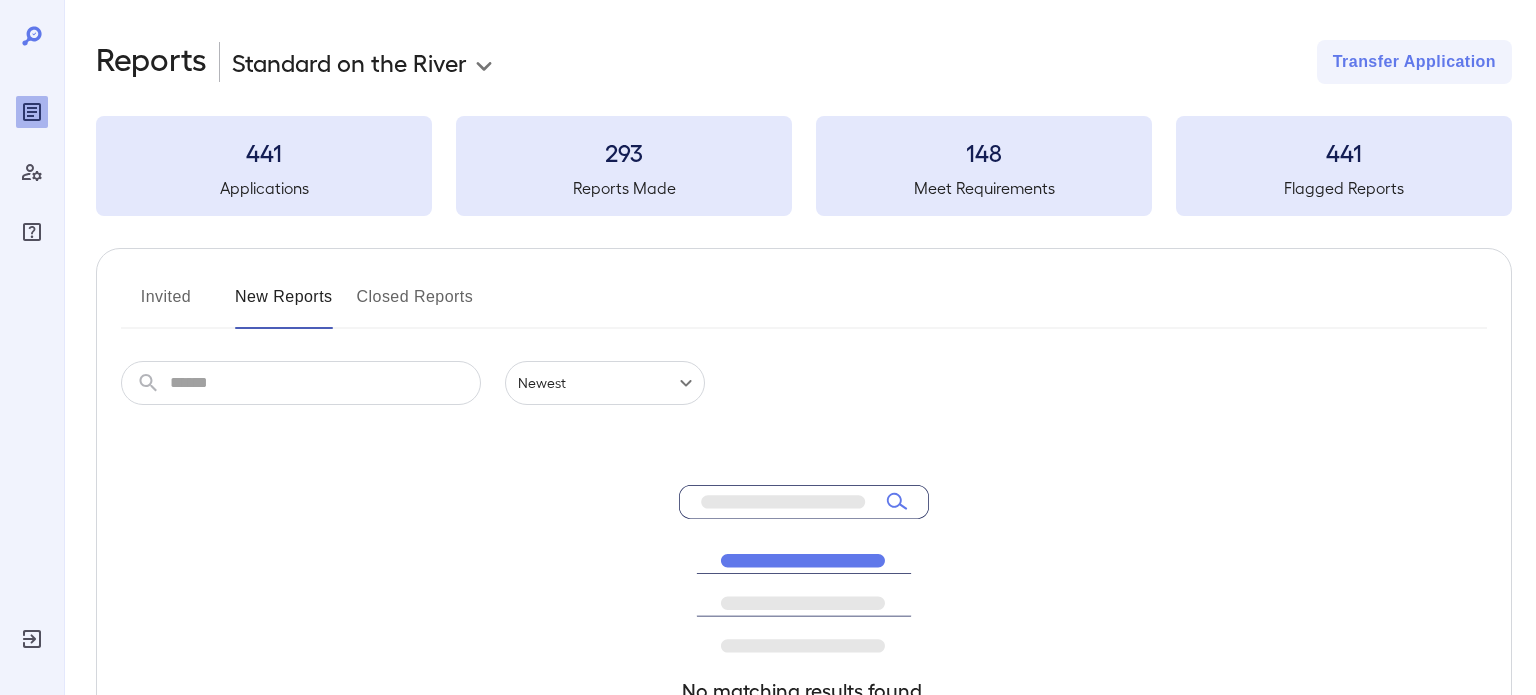click on "**********" at bounding box center (768, 347) 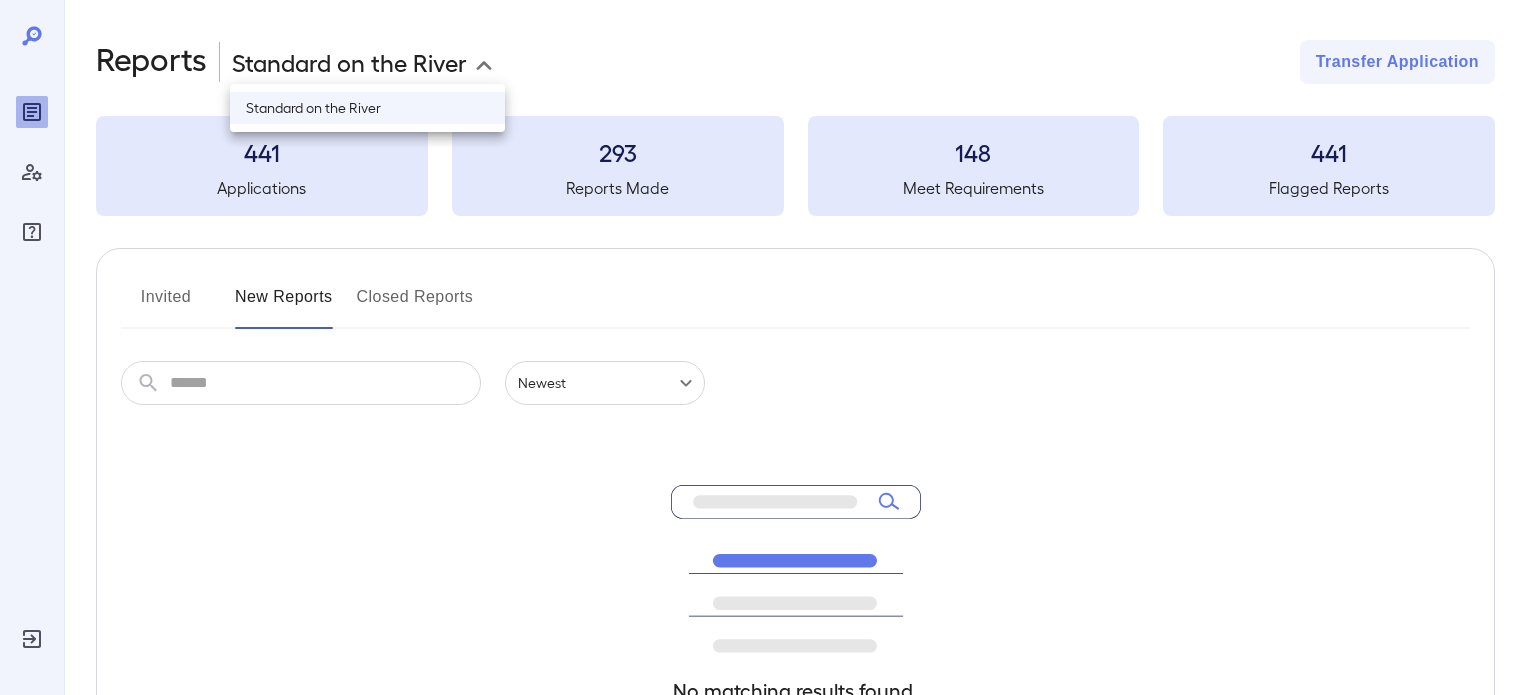 click on "Standard on the River" at bounding box center (367, 108) 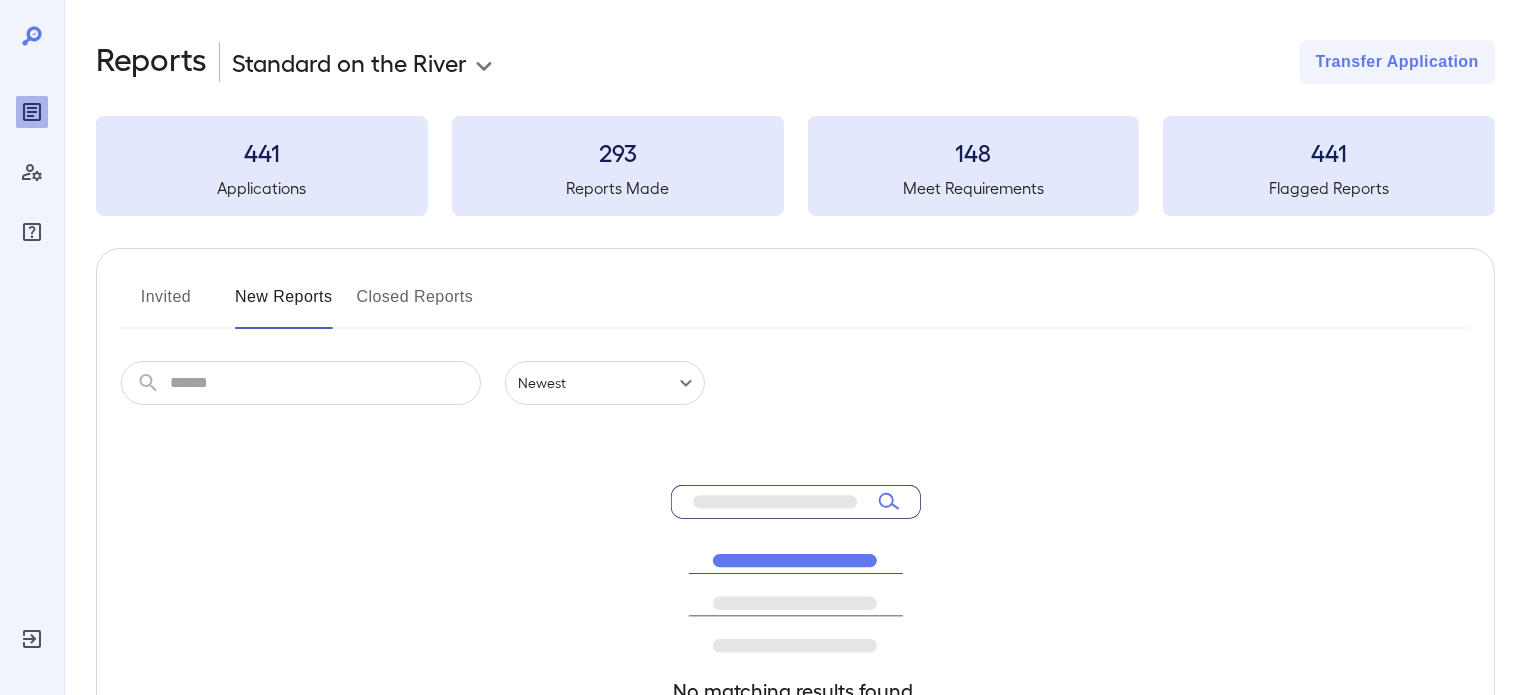 click on "**********" at bounding box center [759, 347] 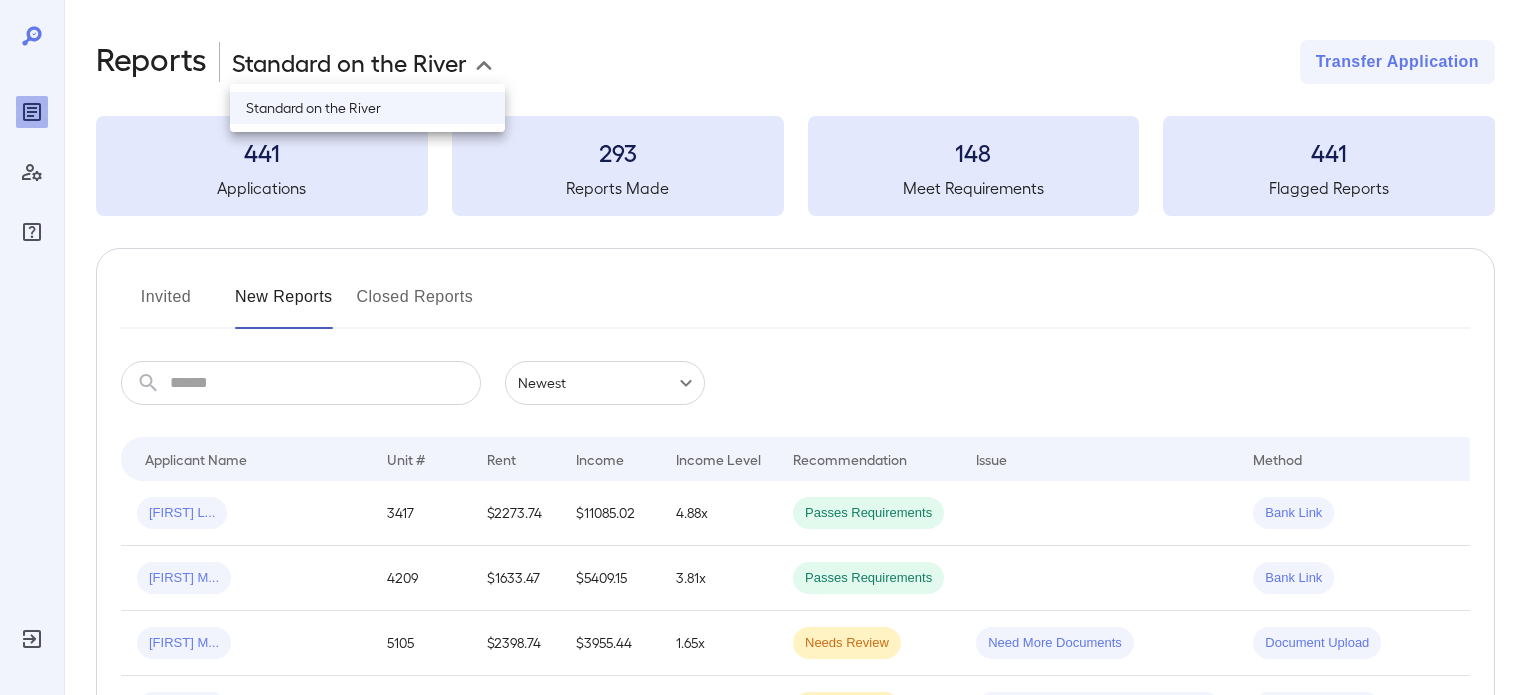 click on "Standard on the River" at bounding box center [367, 108] 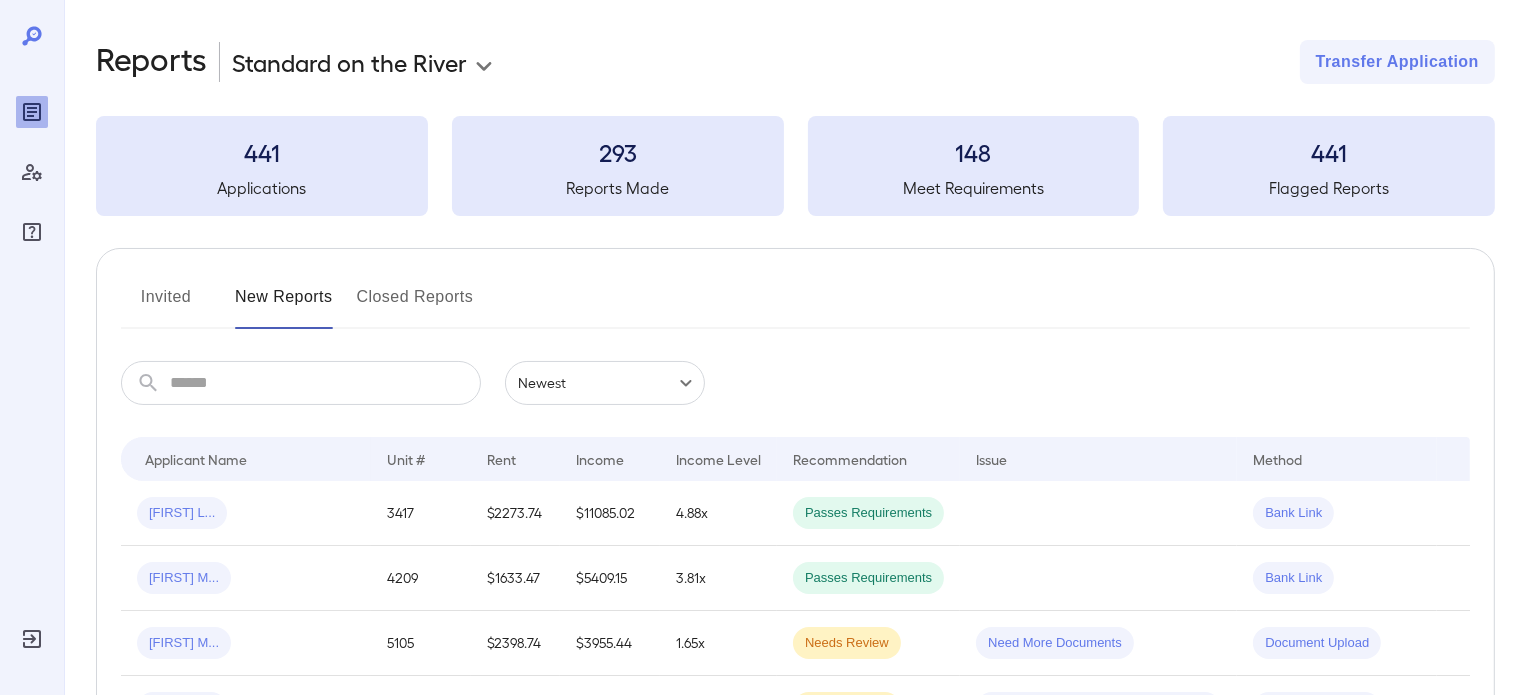 click on "**********" at bounding box center (759, 347) 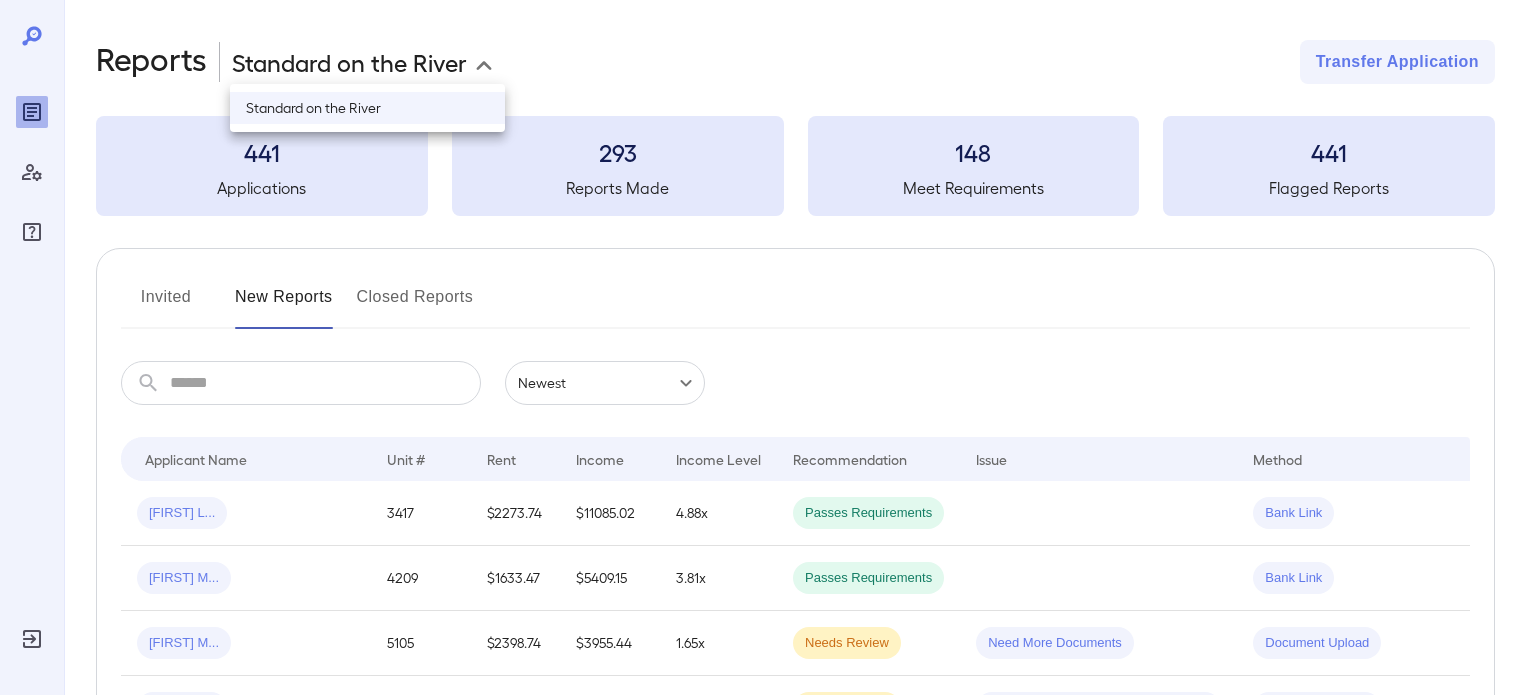 click on "Standard on the River" at bounding box center (367, 108) 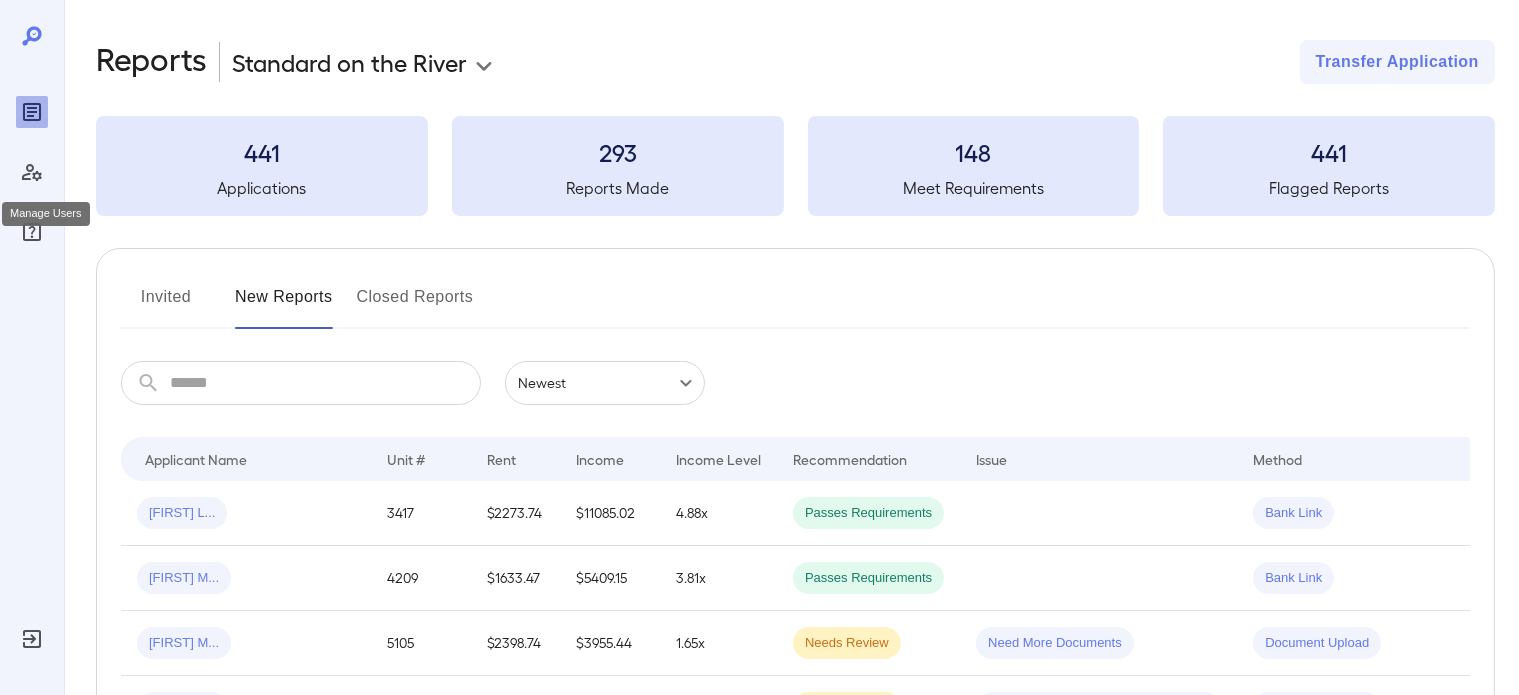 click 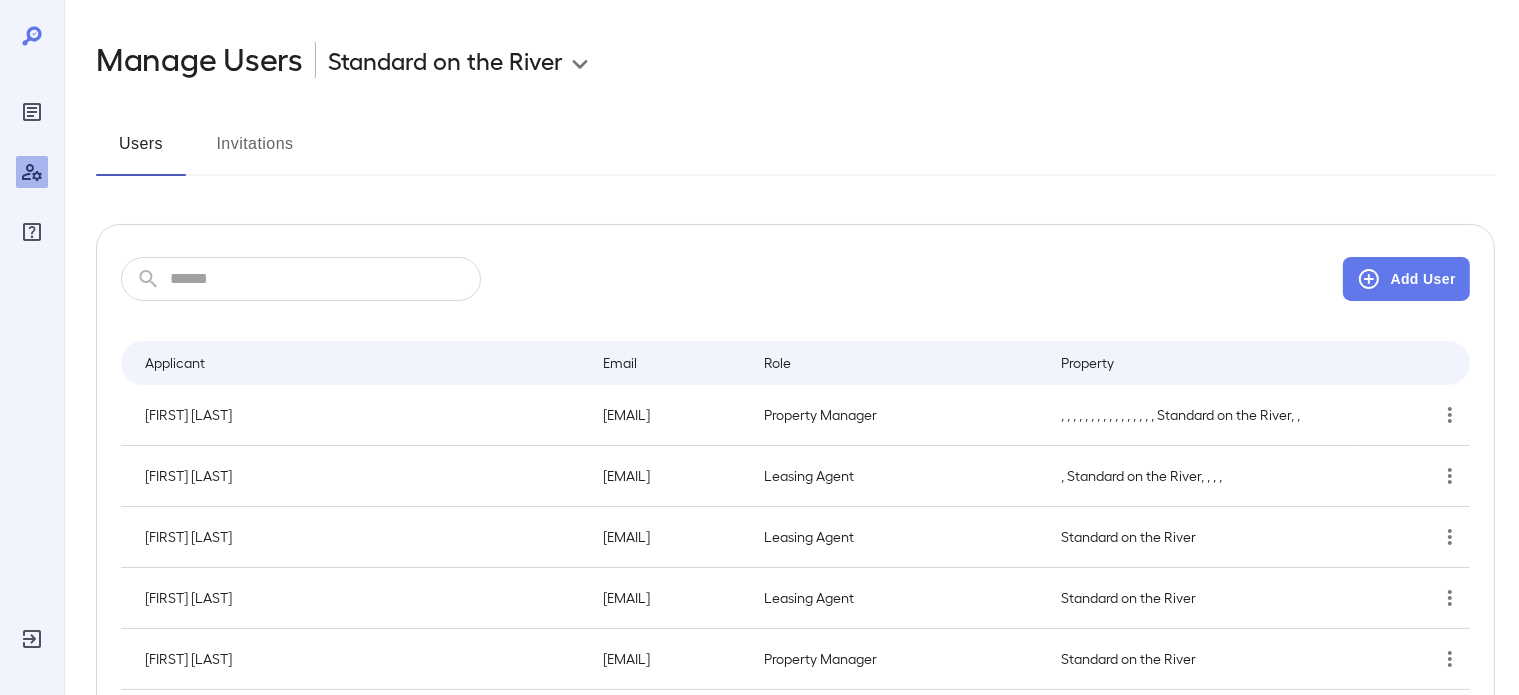 click on "Invitations" at bounding box center (255, 152) 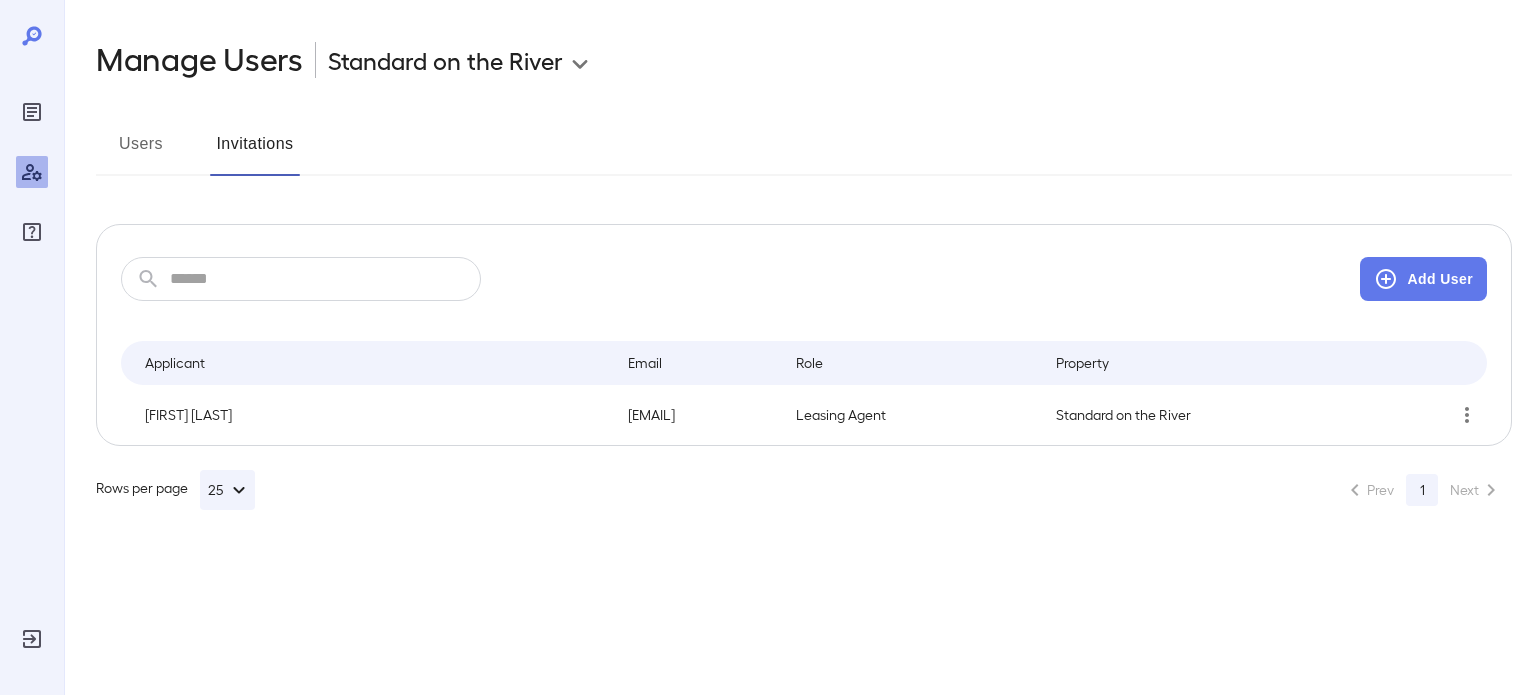 click on "Users" at bounding box center [141, 152] 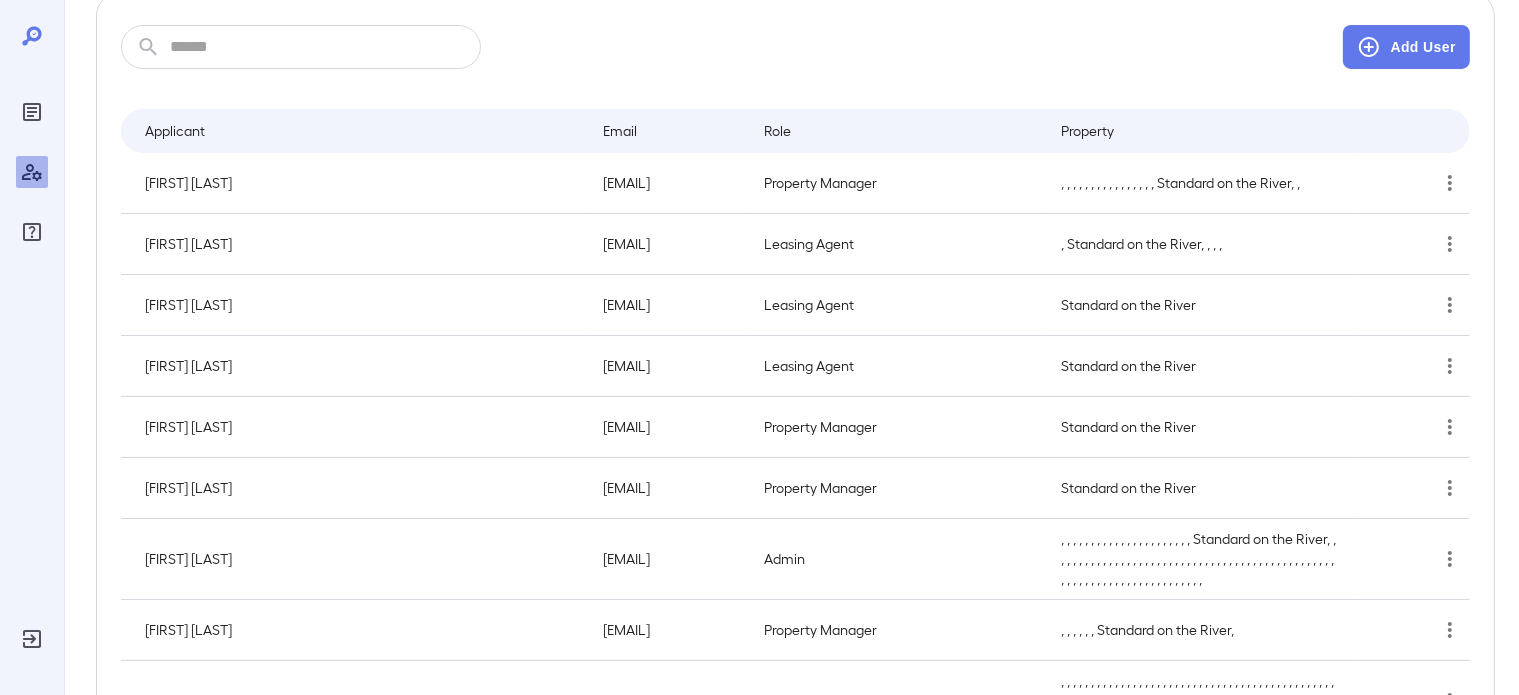 scroll, scrollTop: 363, scrollLeft: 0, axis: vertical 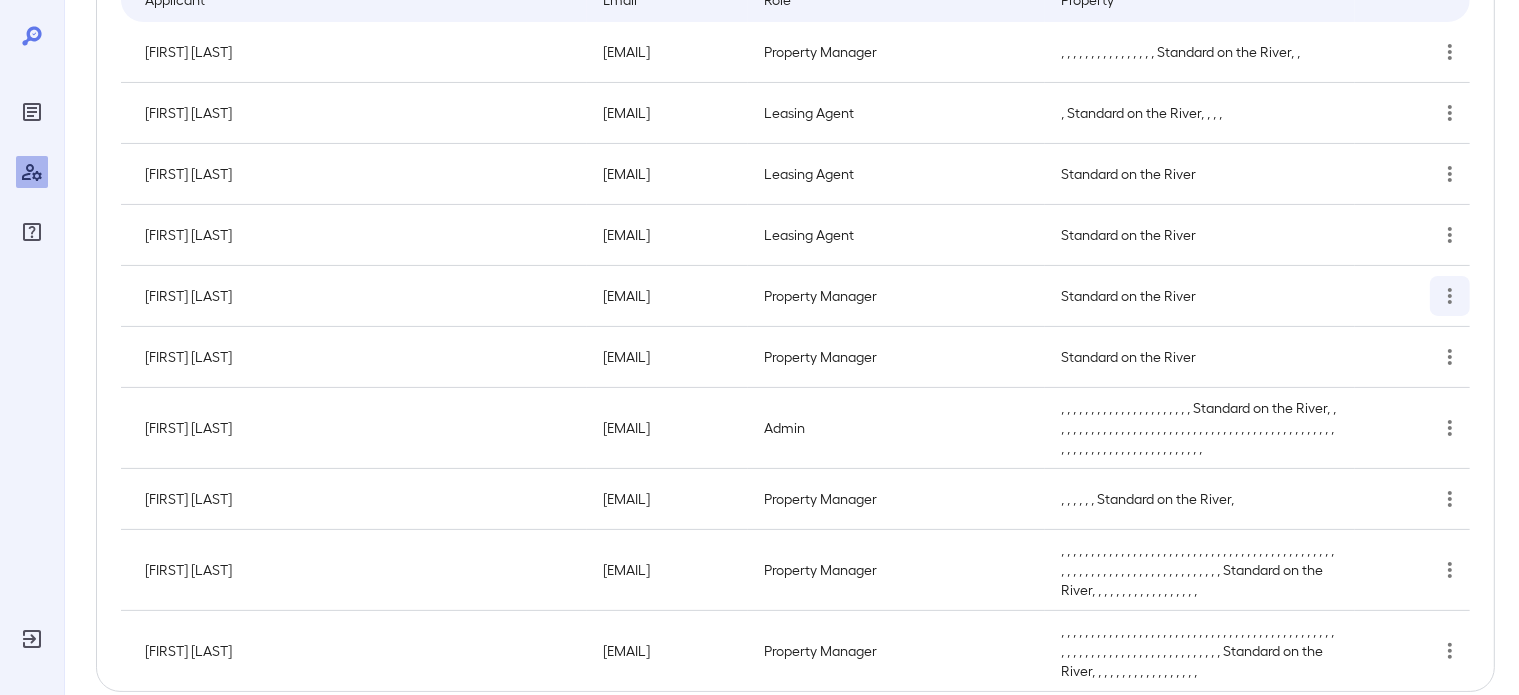 click 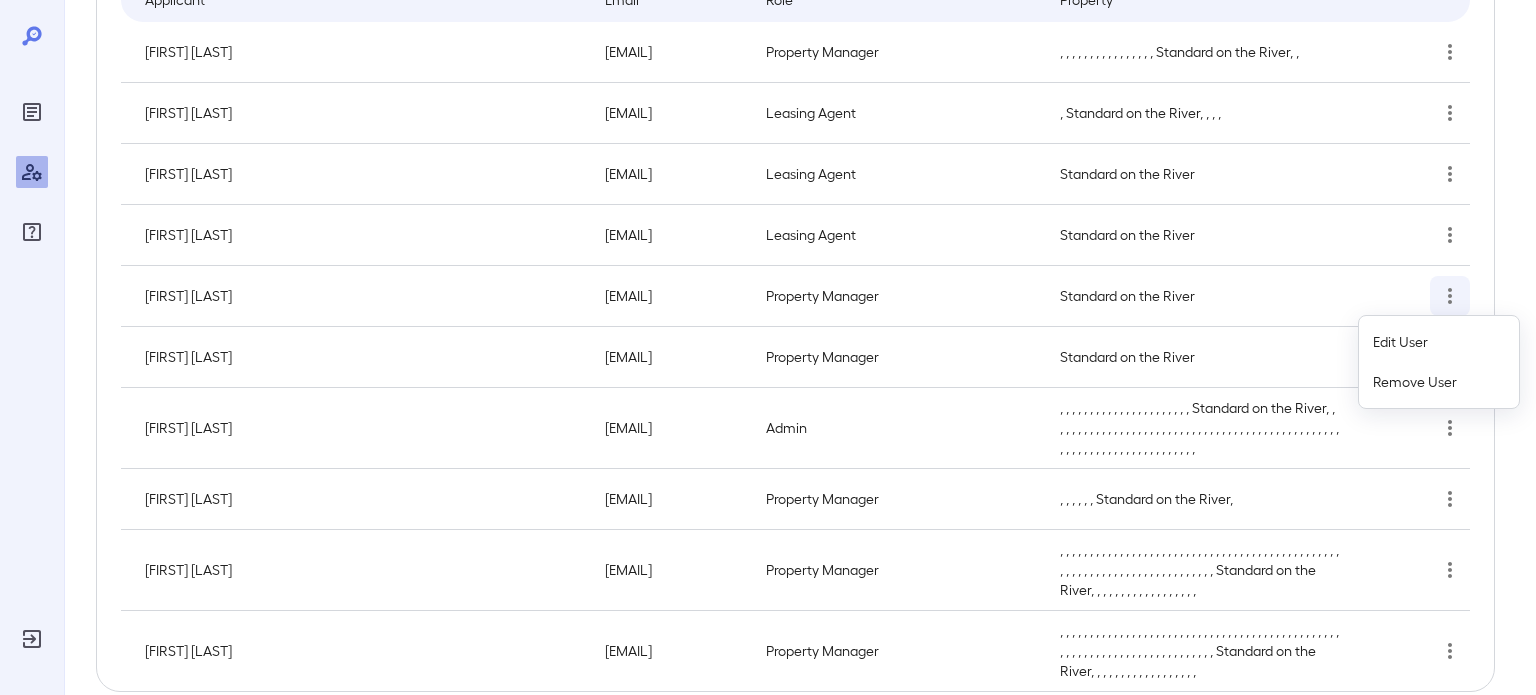 click at bounding box center (768, 347) 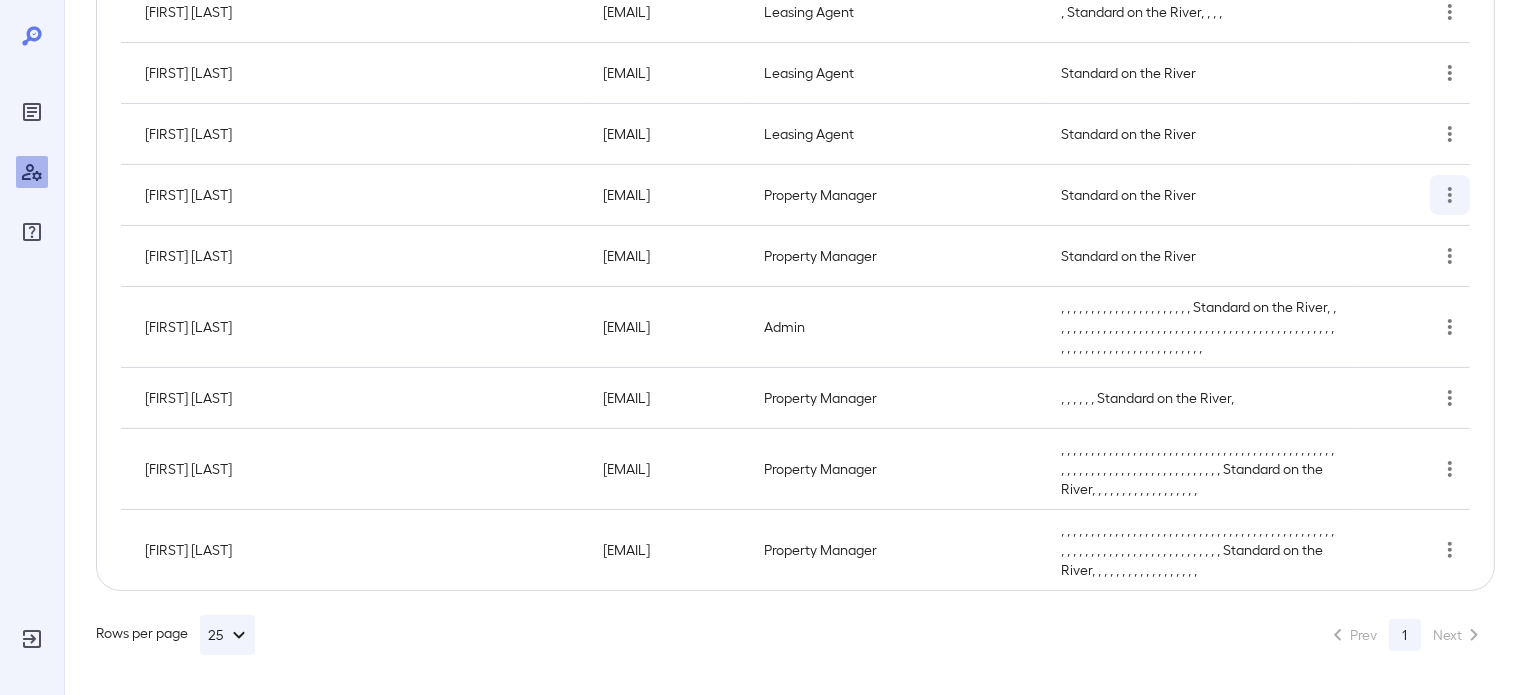 scroll, scrollTop: 0, scrollLeft: 0, axis: both 